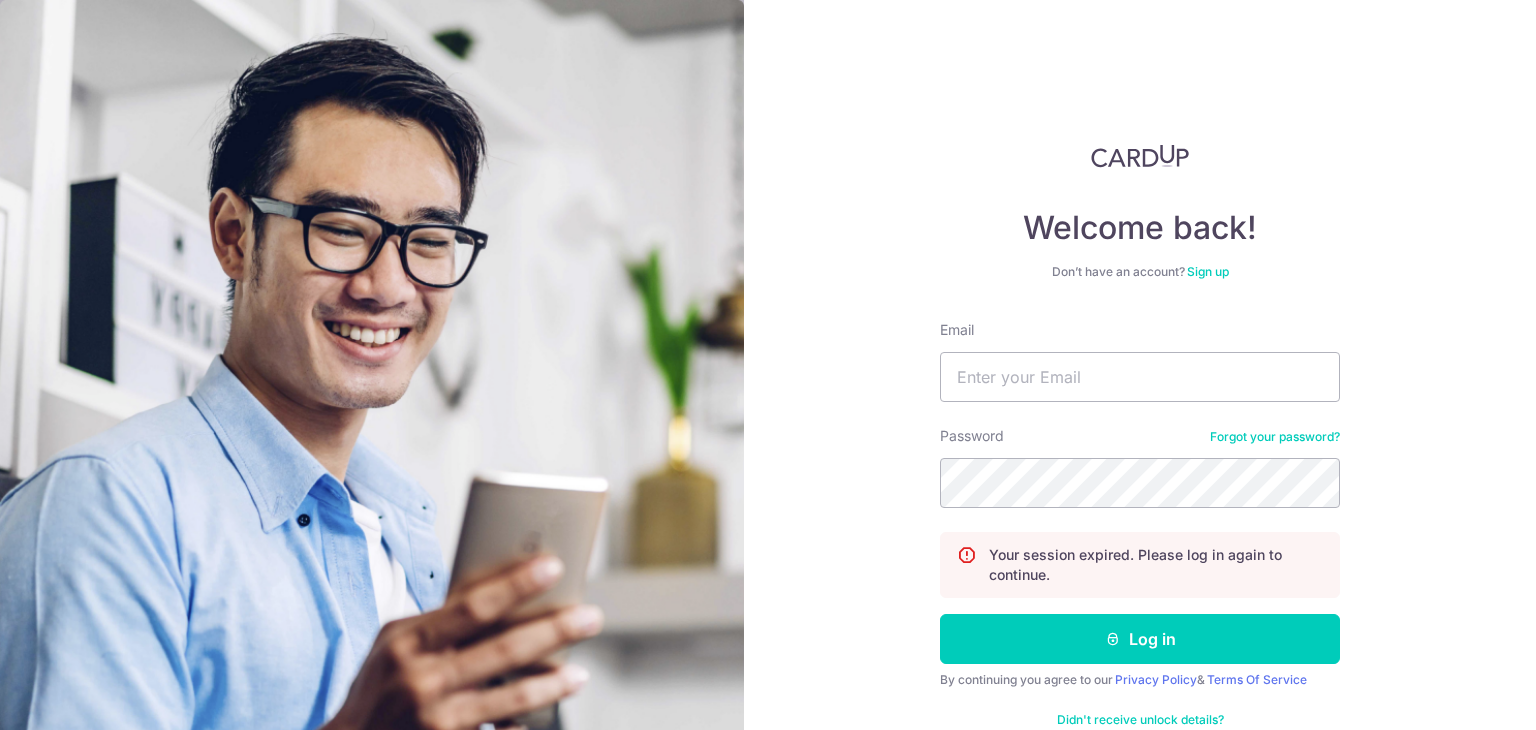 scroll, scrollTop: 0, scrollLeft: 0, axis: both 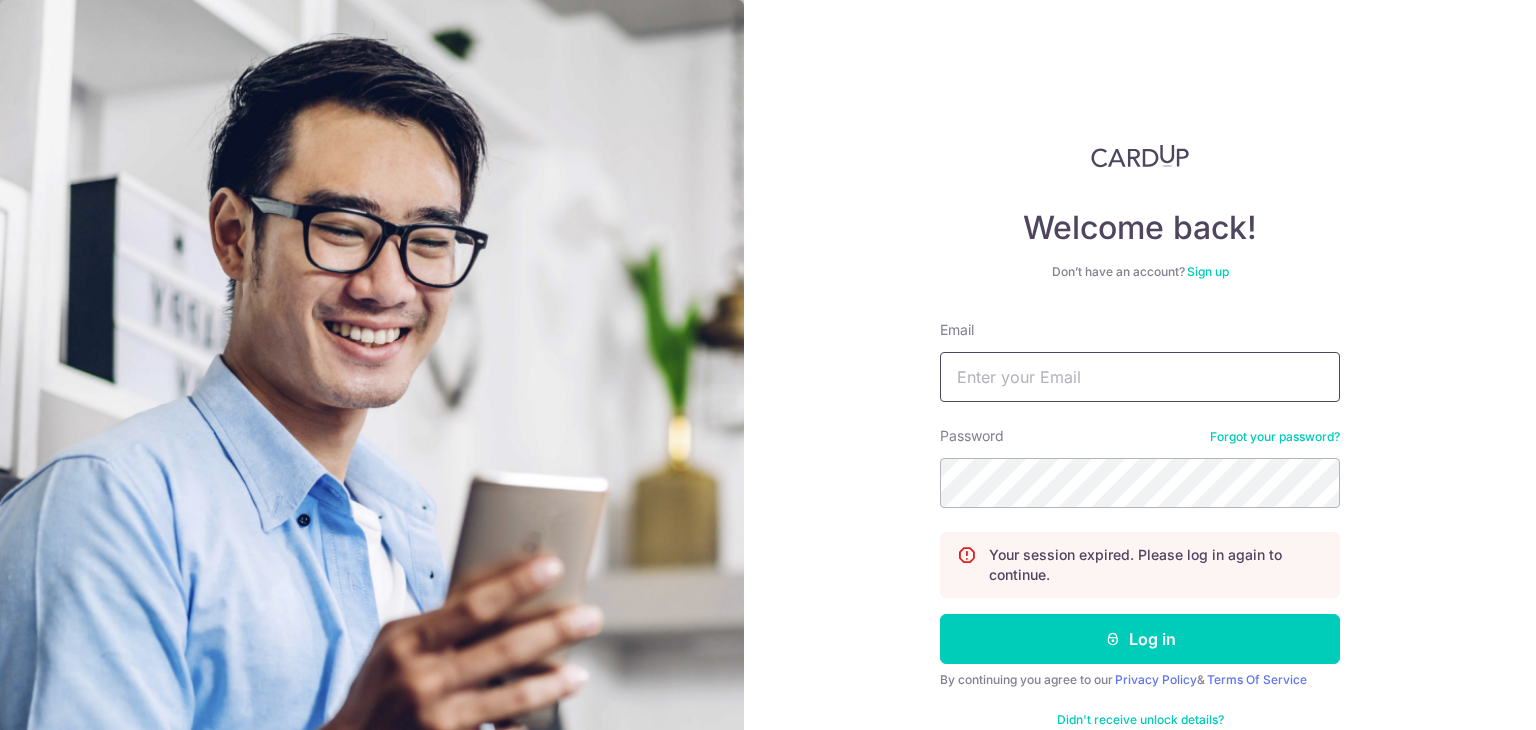 click on "Email" at bounding box center (1140, 377) 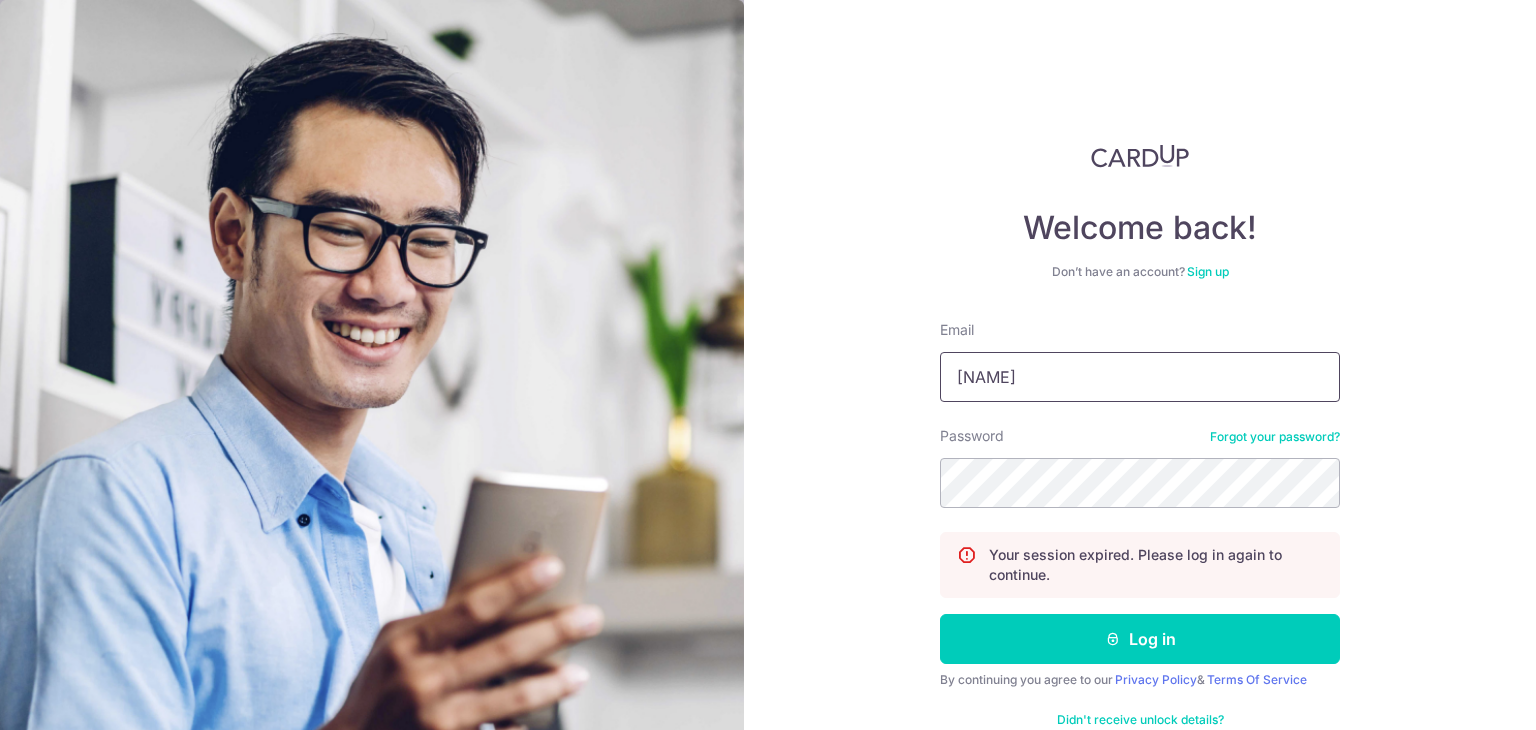 type on "c" 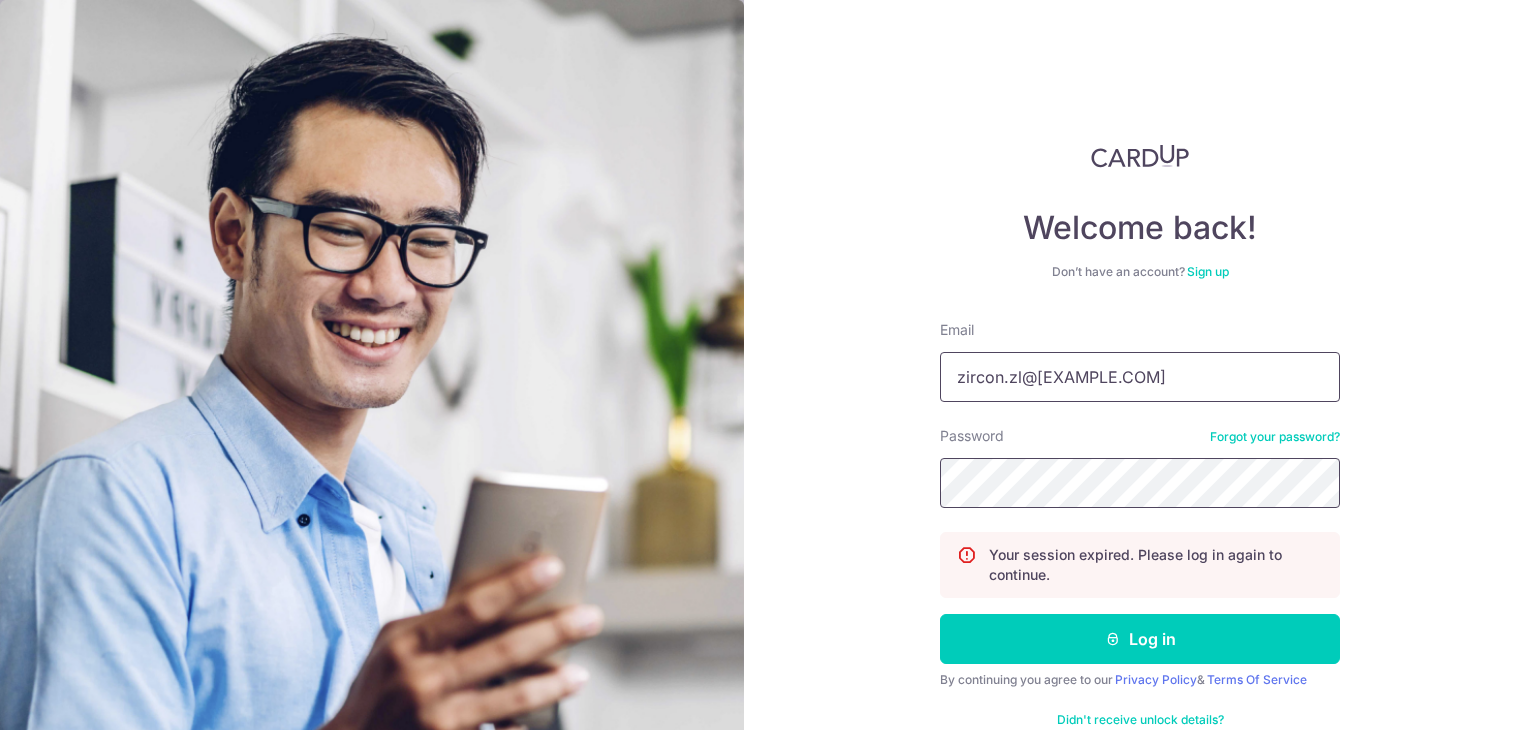 click on "Log in" at bounding box center (1140, 639) 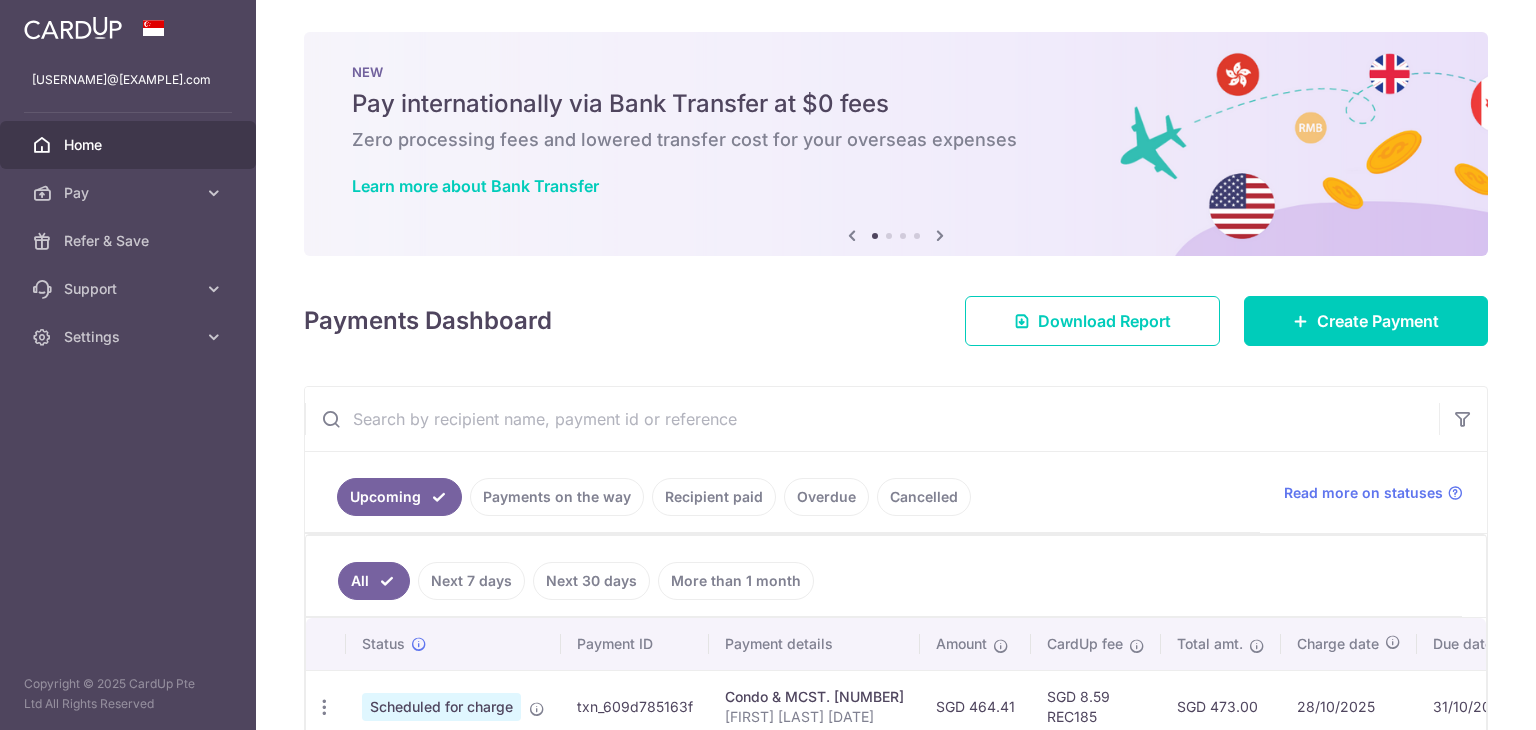 scroll, scrollTop: 0, scrollLeft: 0, axis: both 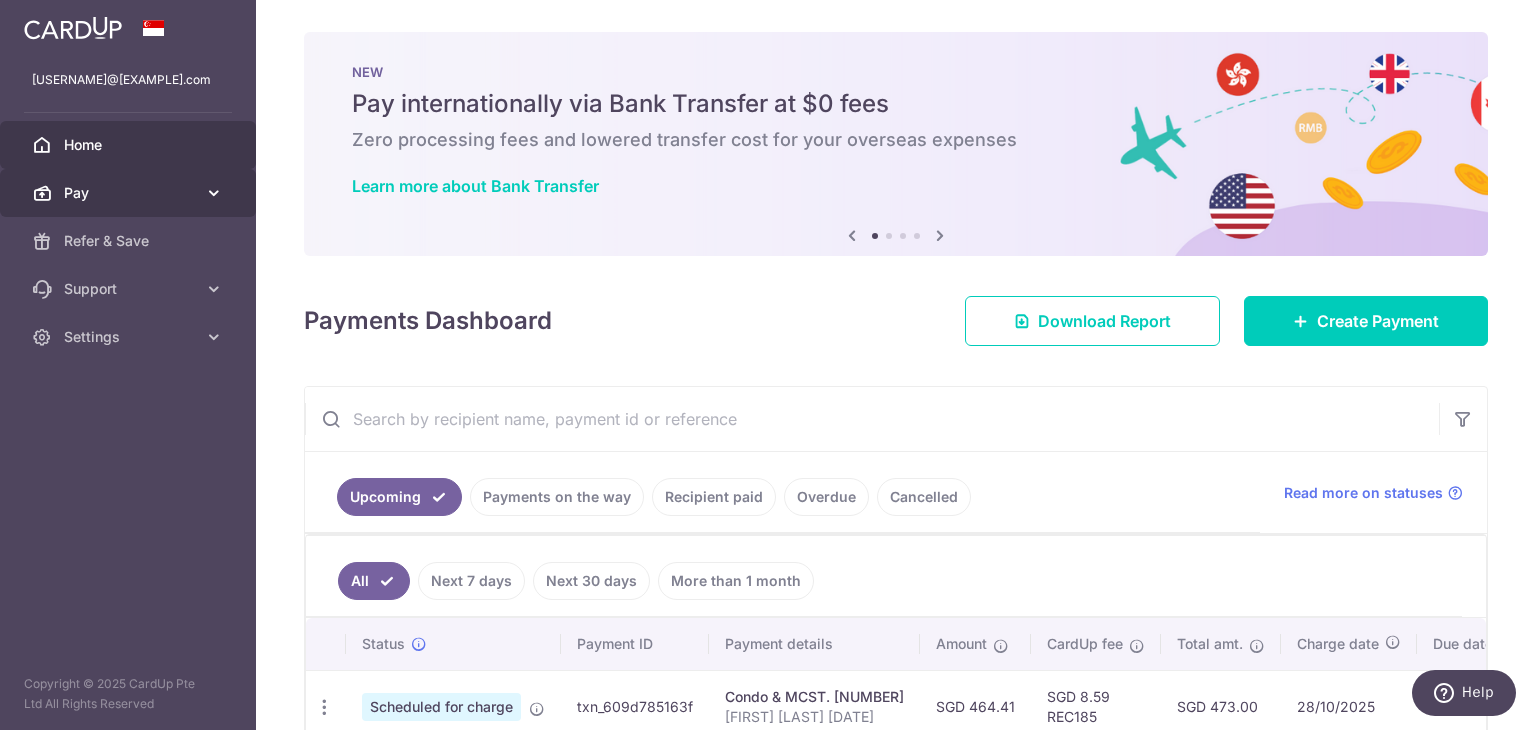 click on "Pay" at bounding box center [128, 193] 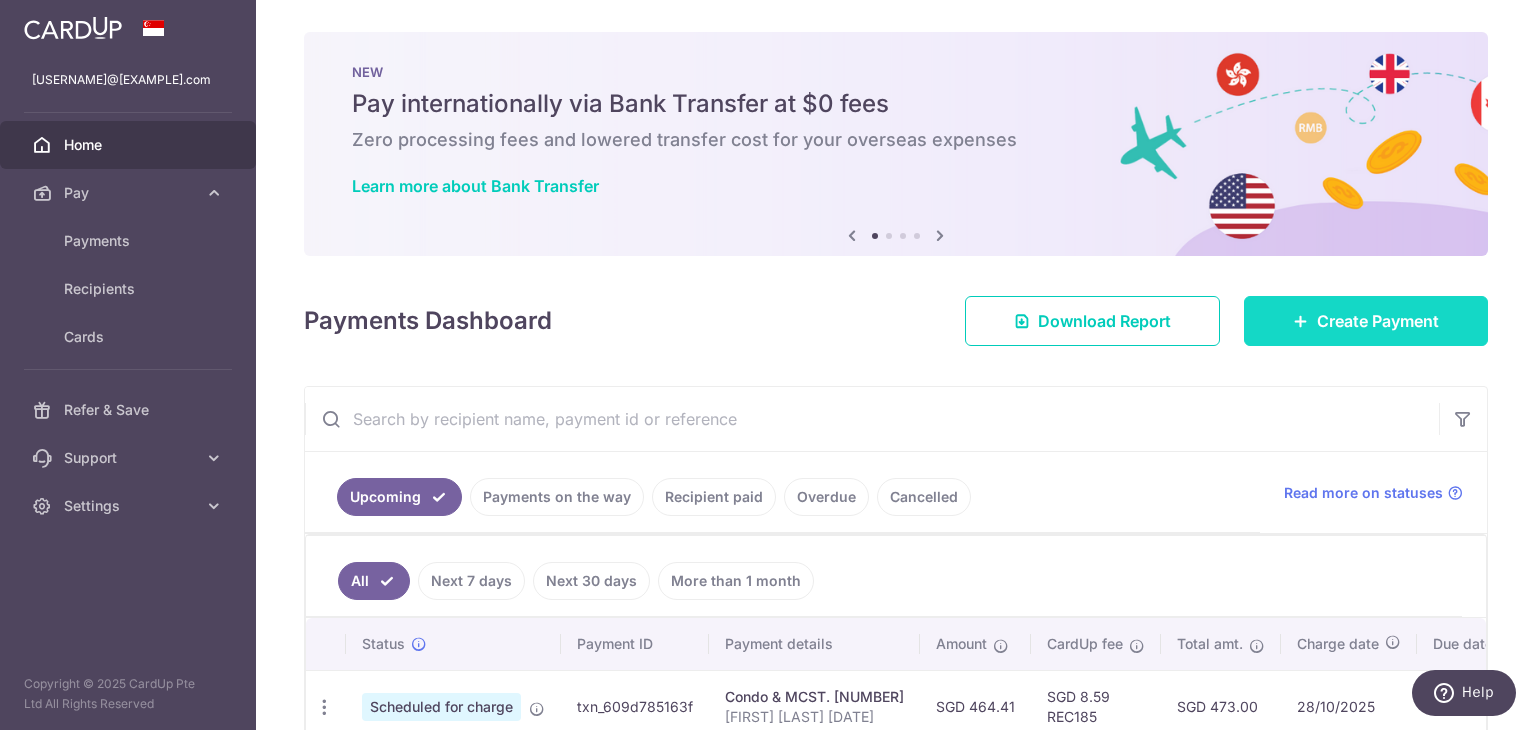 click on "Create Payment" at bounding box center [1378, 321] 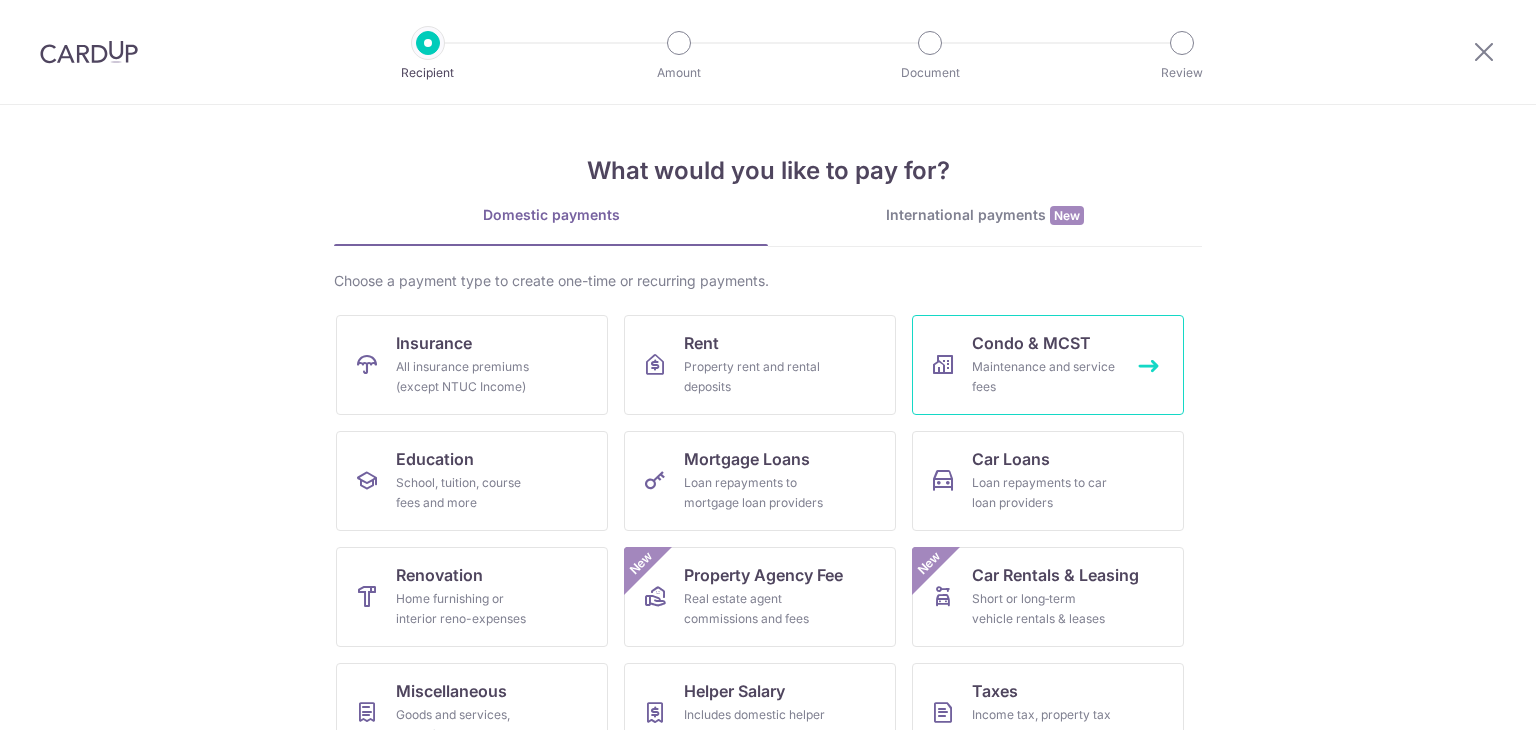 scroll, scrollTop: 0, scrollLeft: 0, axis: both 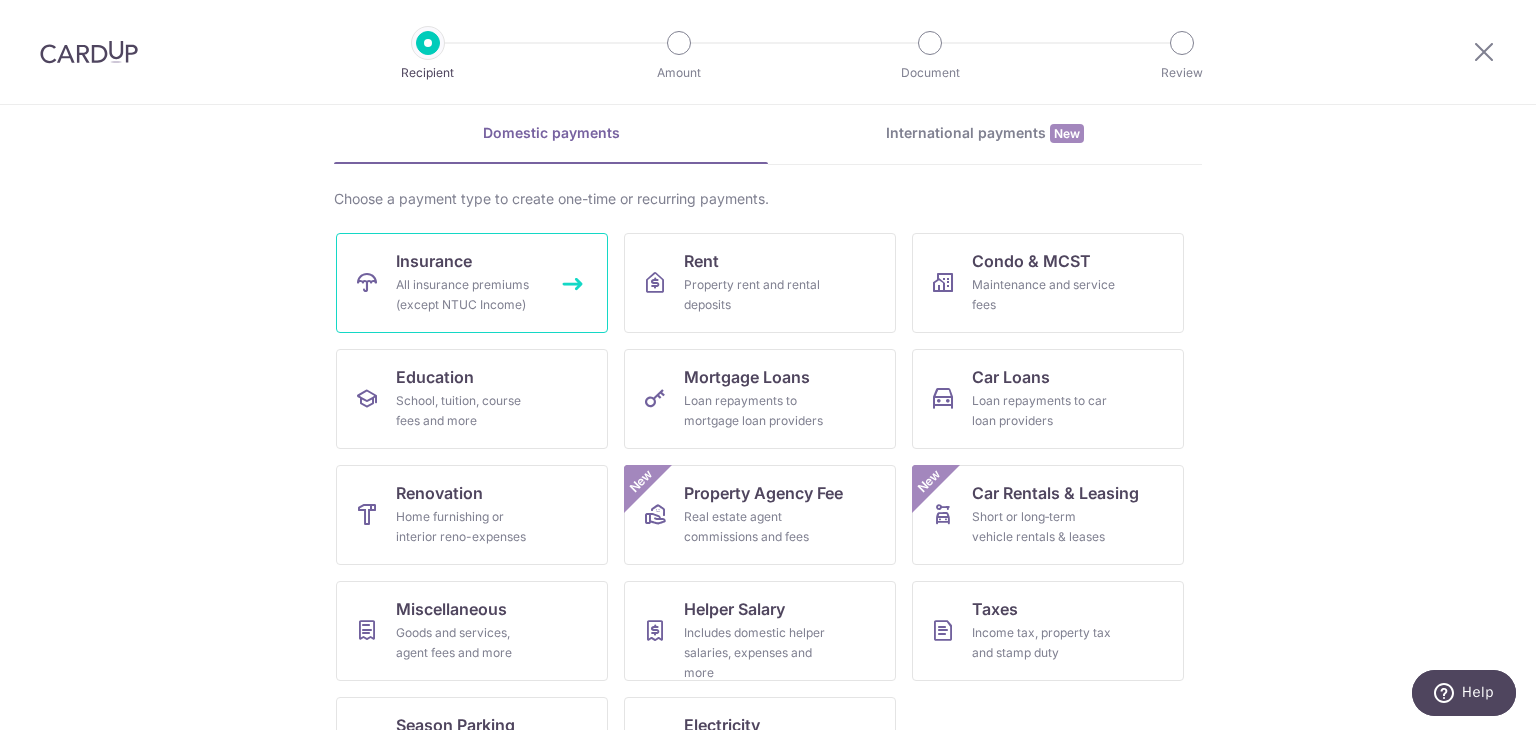 click on "All insurance premiums (except NTUC Income)" at bounding box center [468, 295] 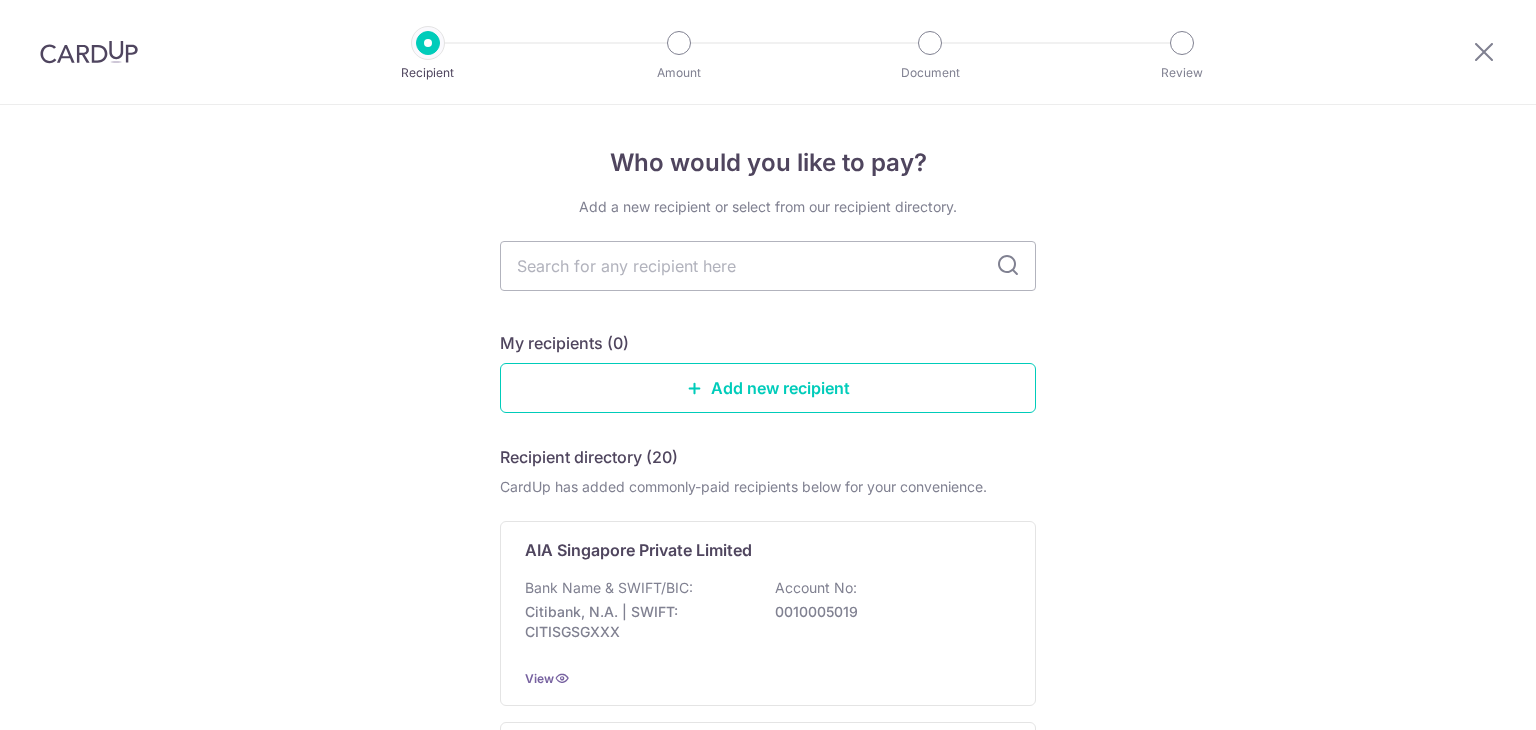 scroll, scrollTop: 0, scrollLeft: 0, axis: both 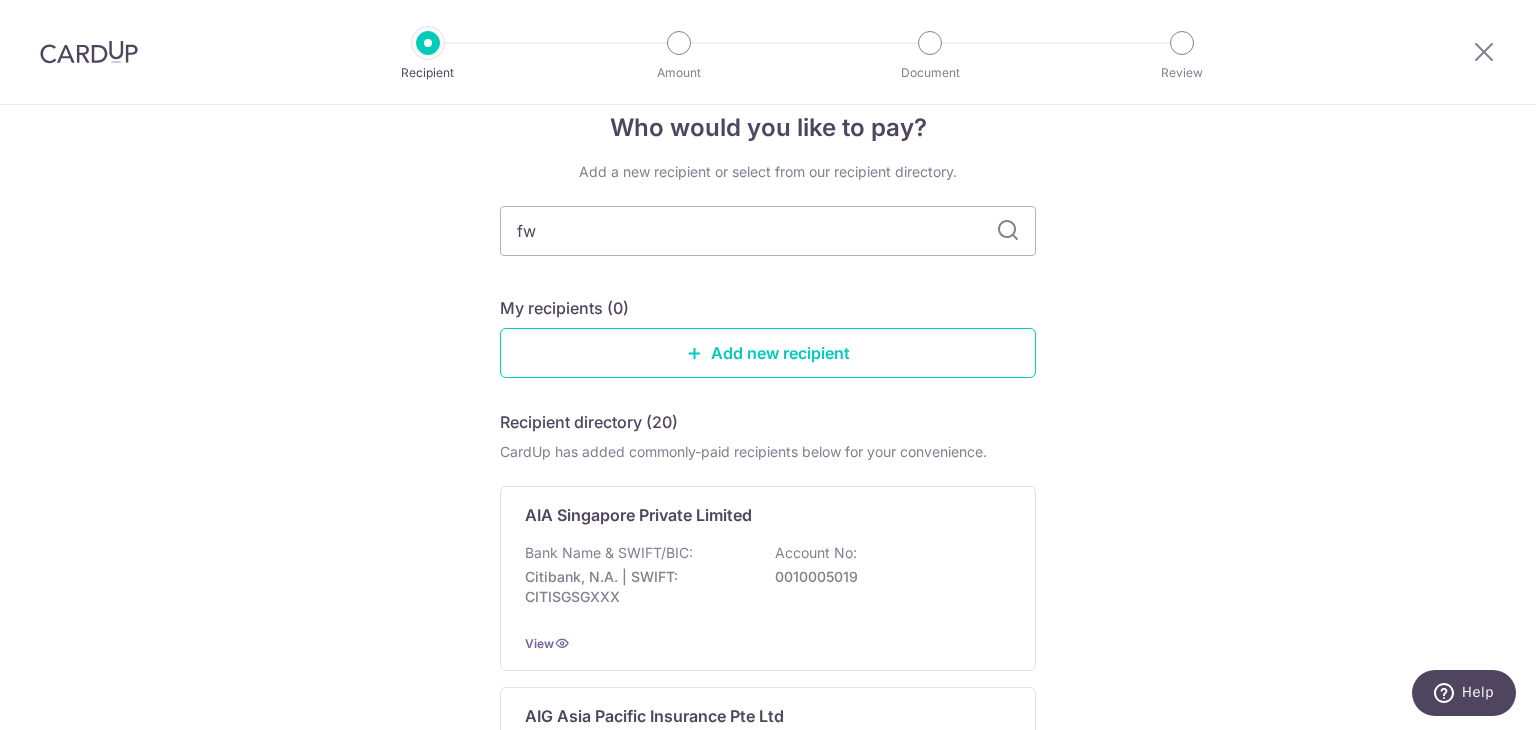 type on "fwd" 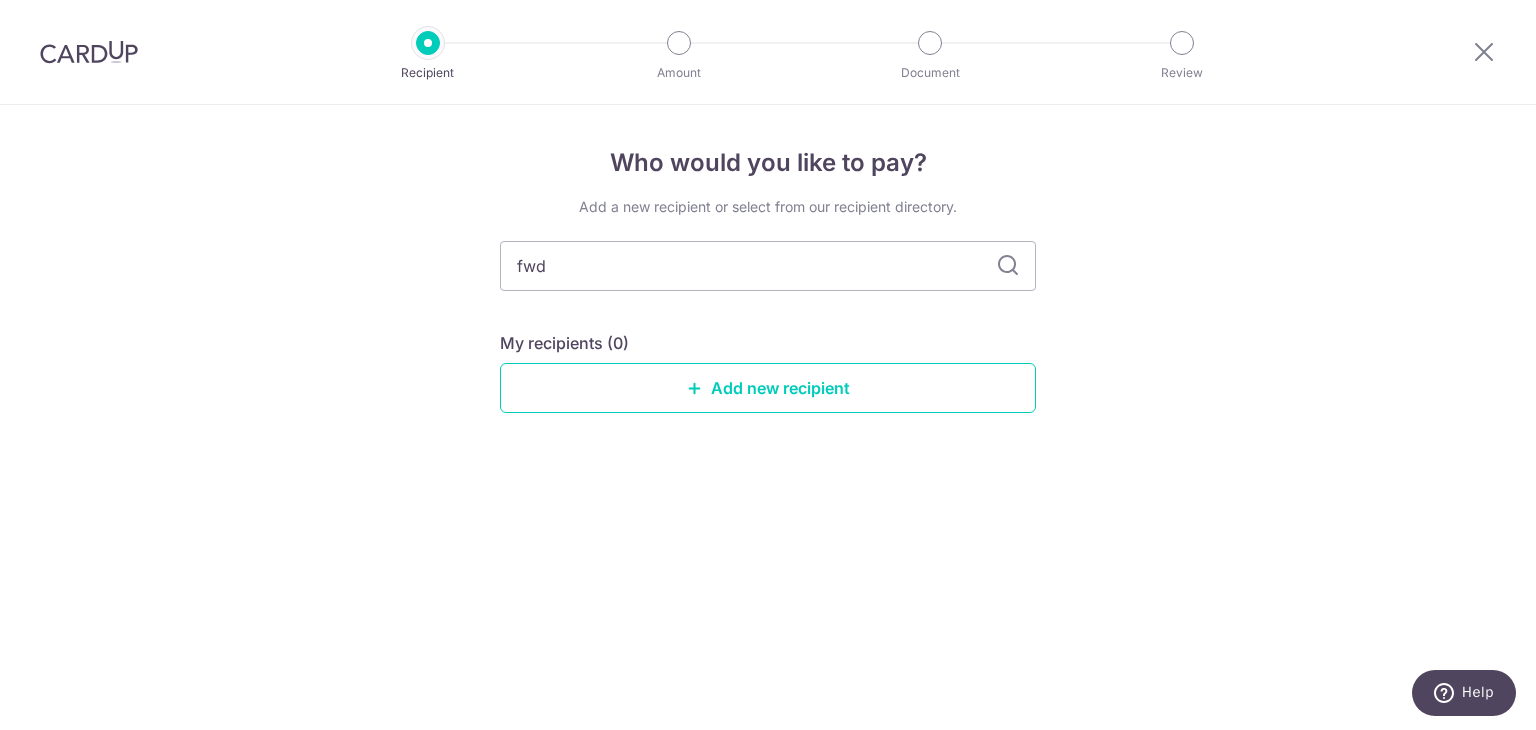 scroll, scrollTop: 0, scrollLeft: 0, axis: both 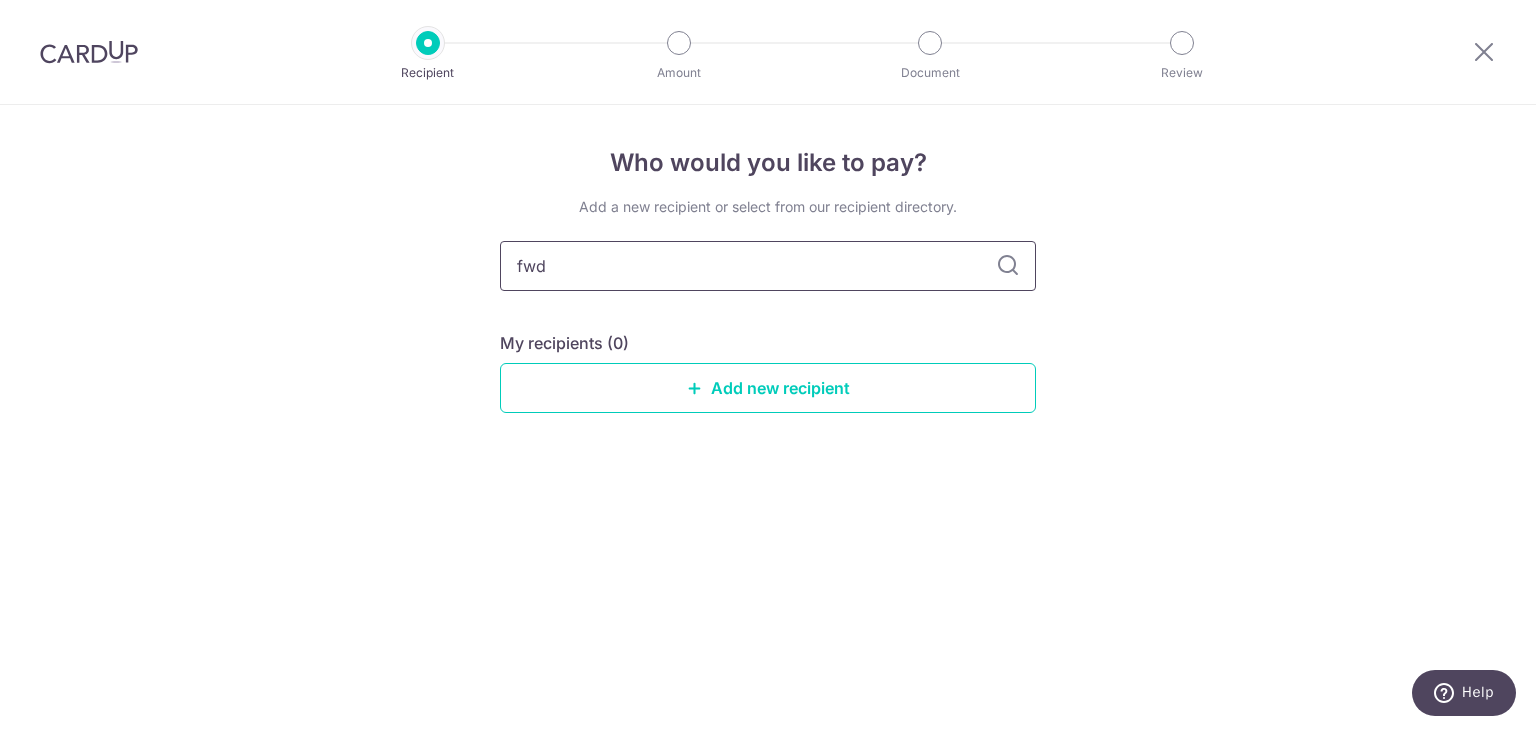 click on "fwd" at bounding box center [768, 266] 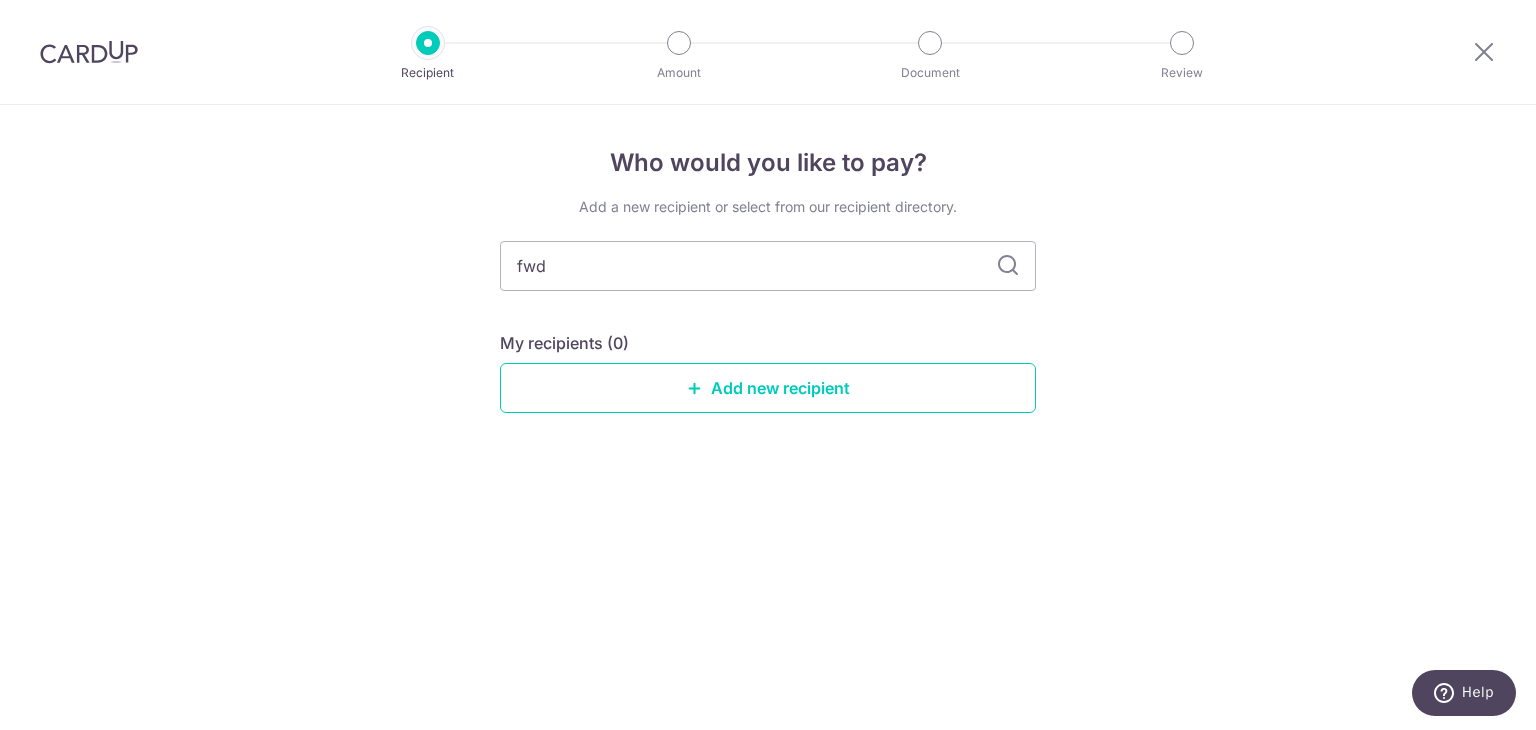 drag, startPoint x: 707, startPoint y: 256, endPoint x: 473, endPoint y: 284, distance: 235.66927 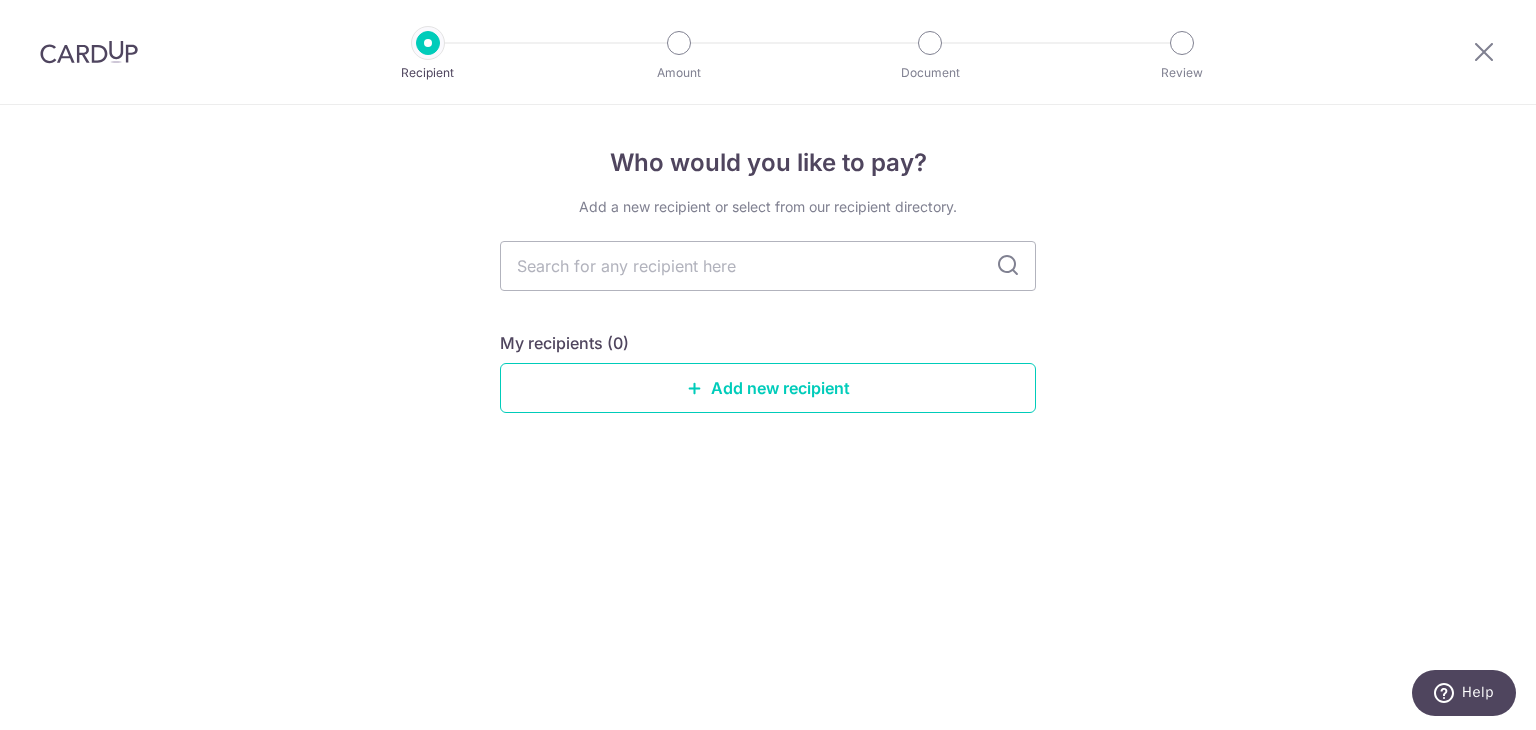 type 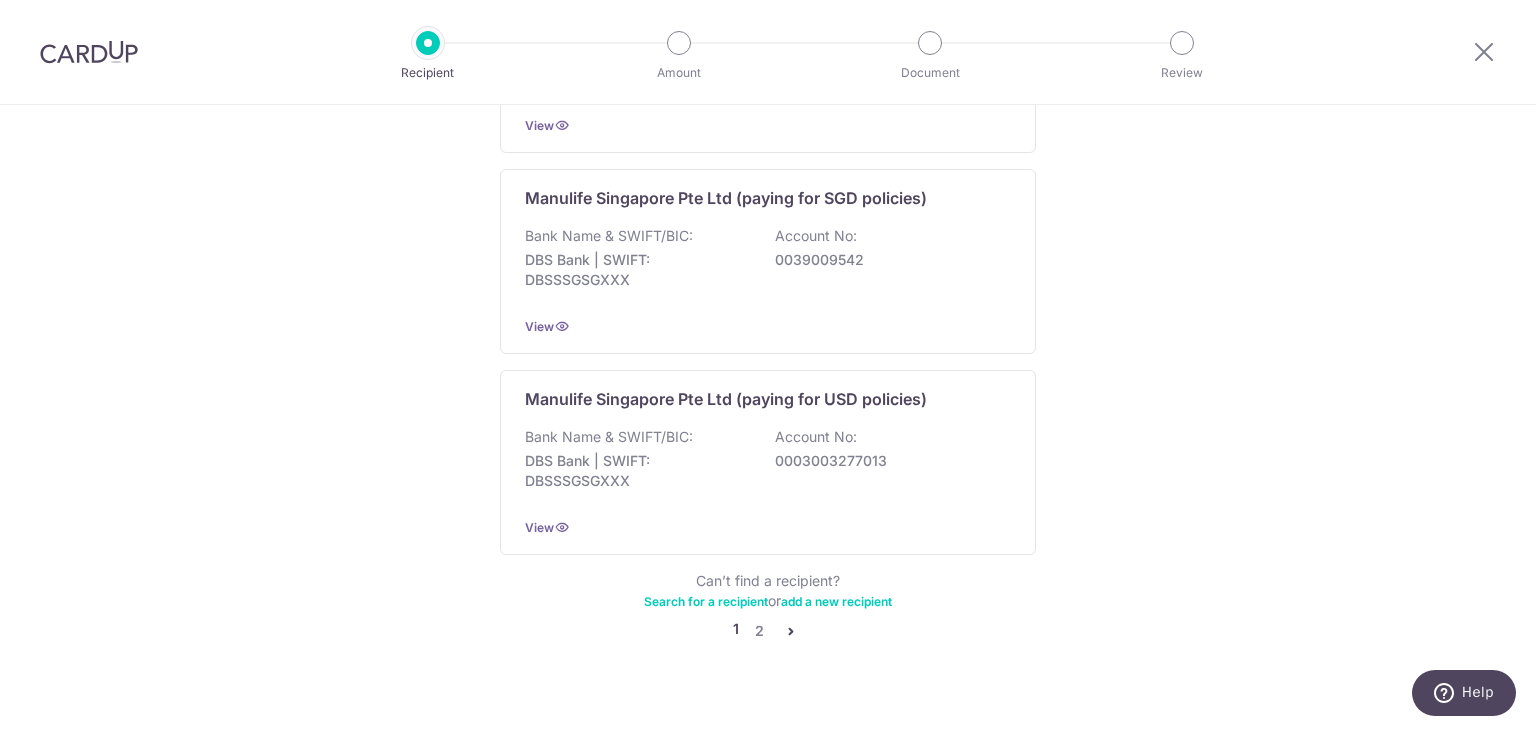 scroll, scrollTop: 1995, scrollLeft: 0, axis: vertical 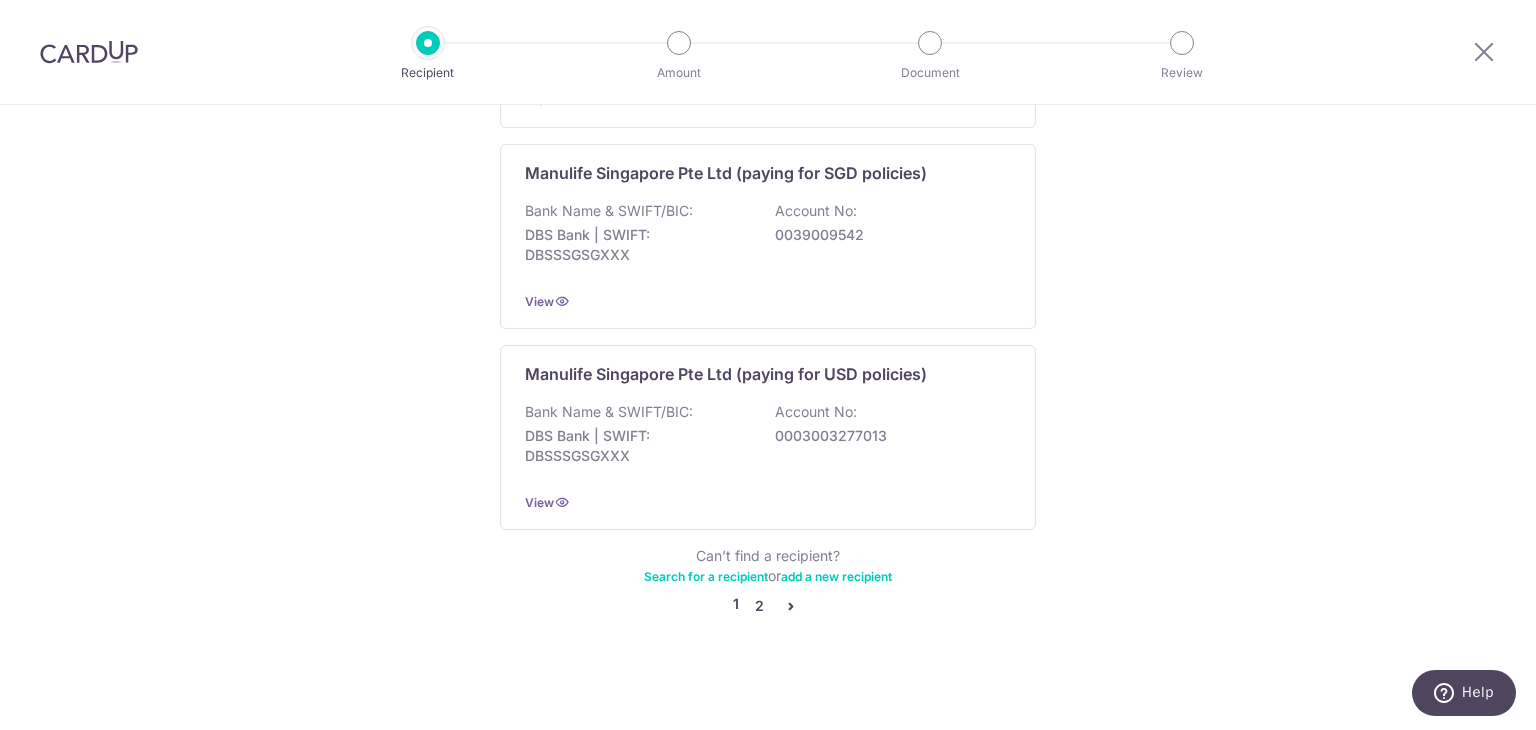 click on "2" at bounding box center (759, 606) 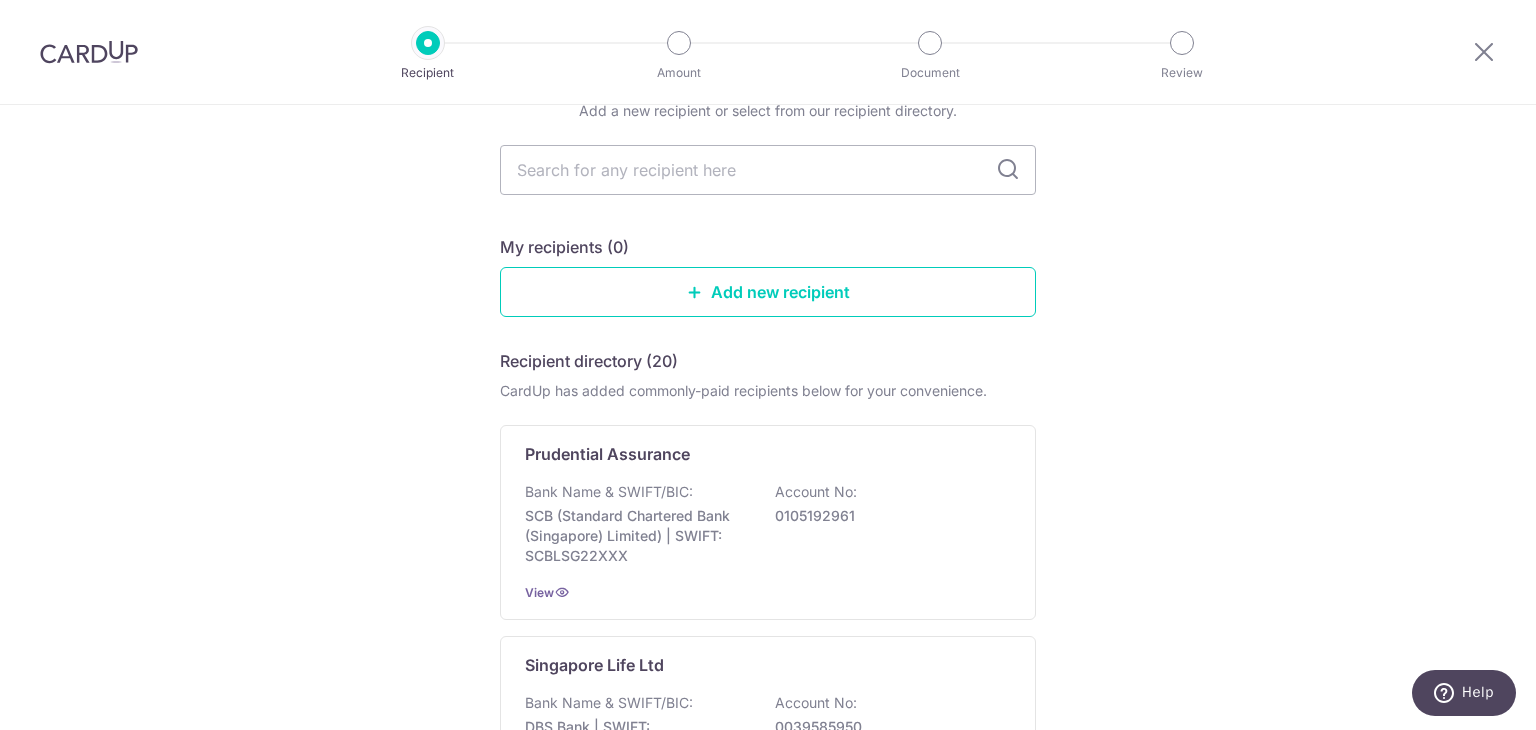 scroll, scrollTop: 80, scrollLeft: 0, axis: vertical 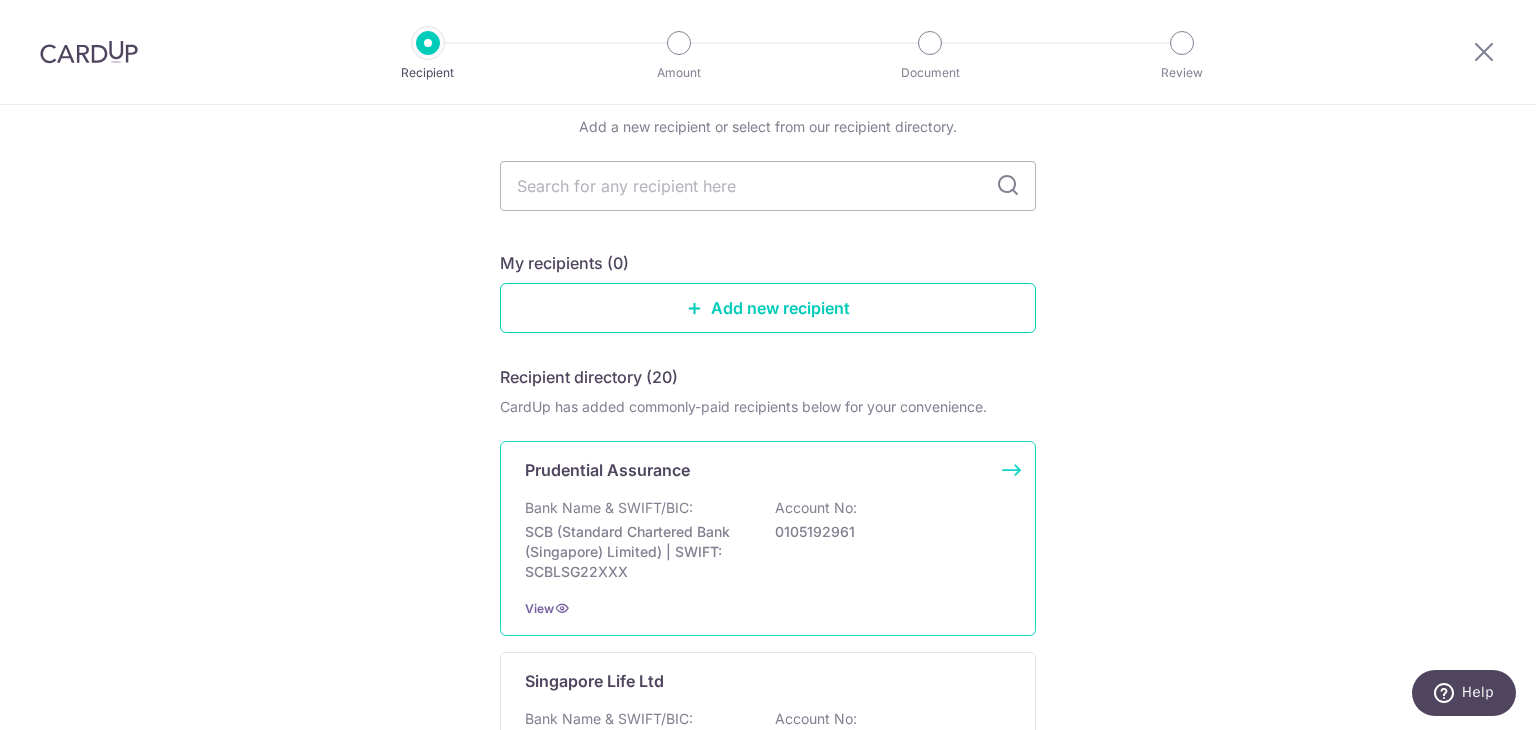 click on "Account No:" at bounding box center (816, 508) 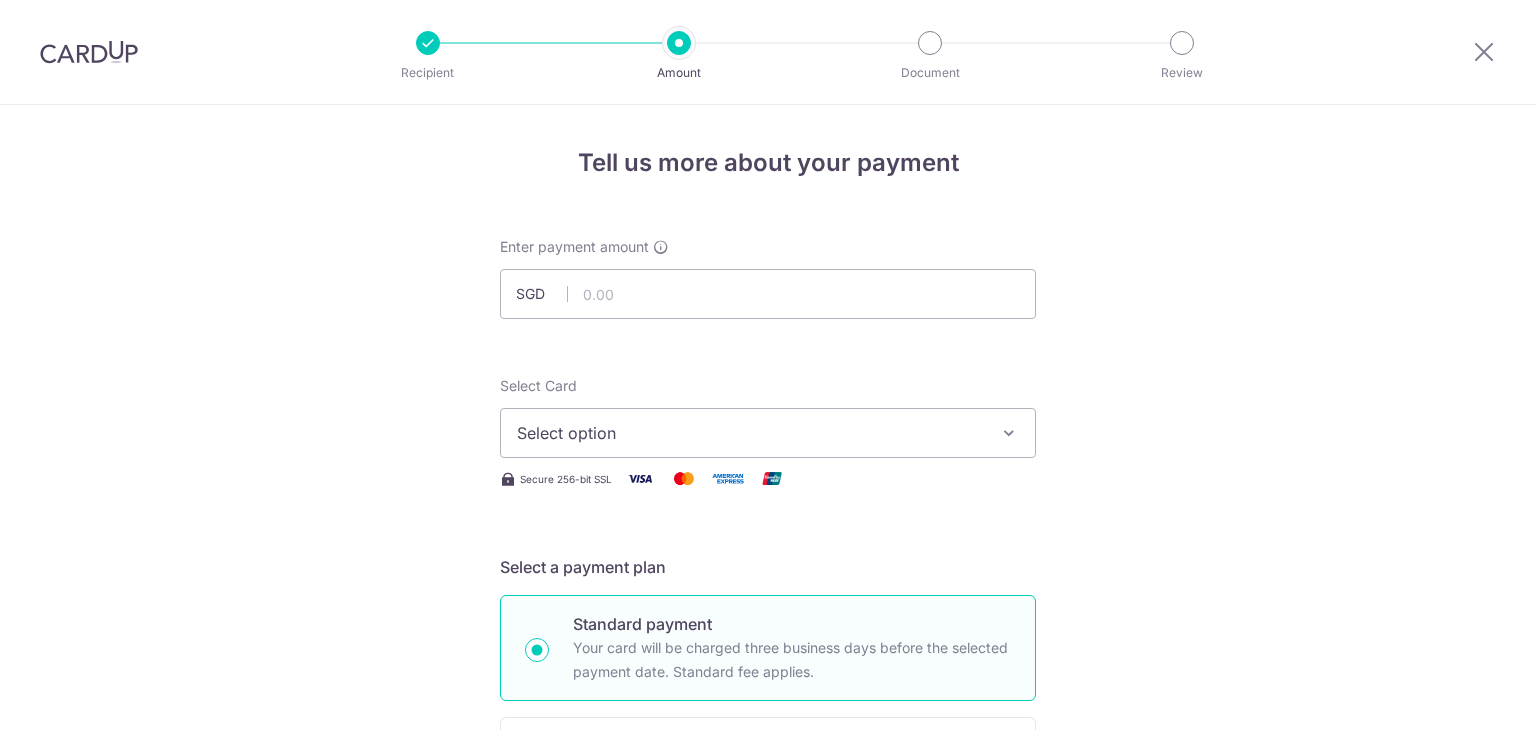 scroll, scrollTop: 0, scrollLeft: 0, axis: both 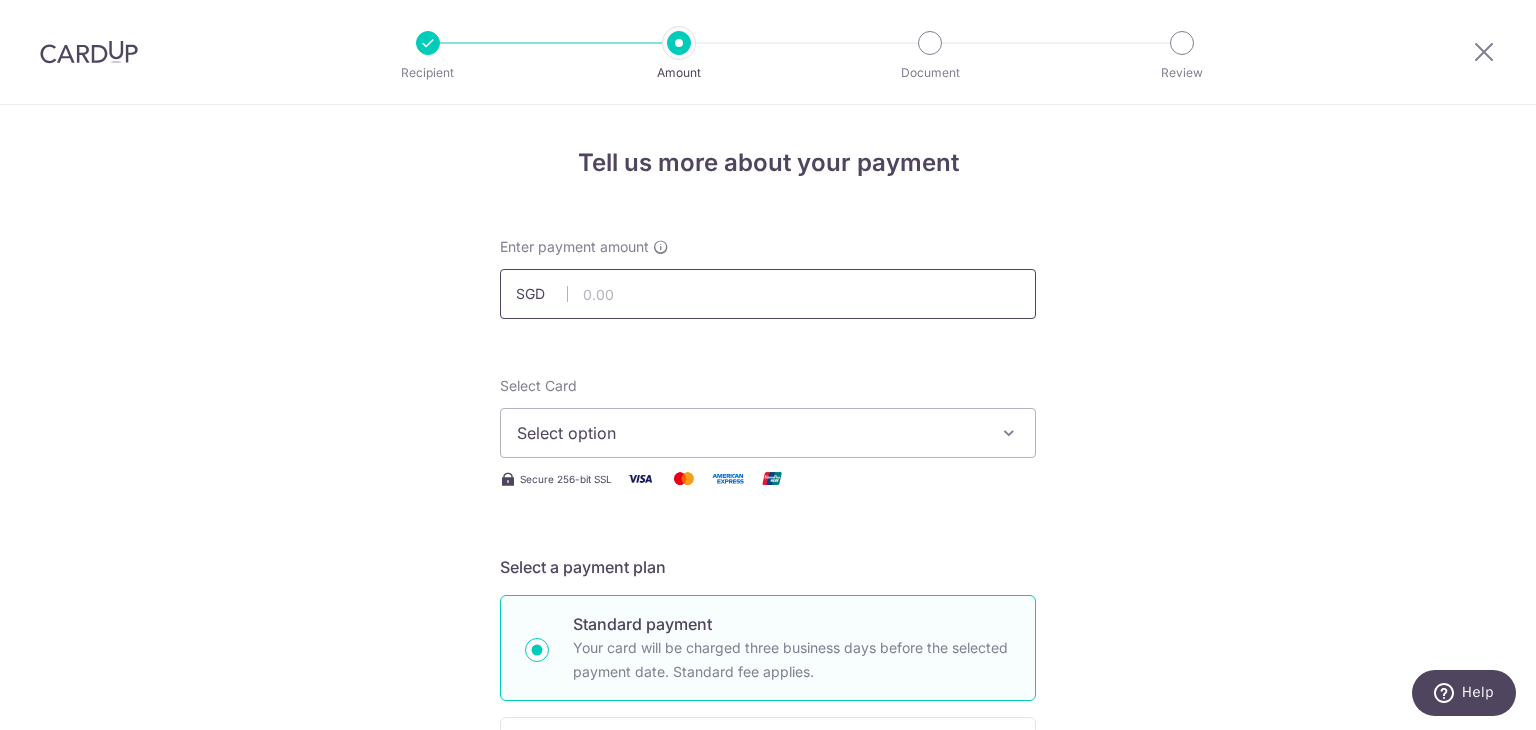 click at bounding box center [768, 294] 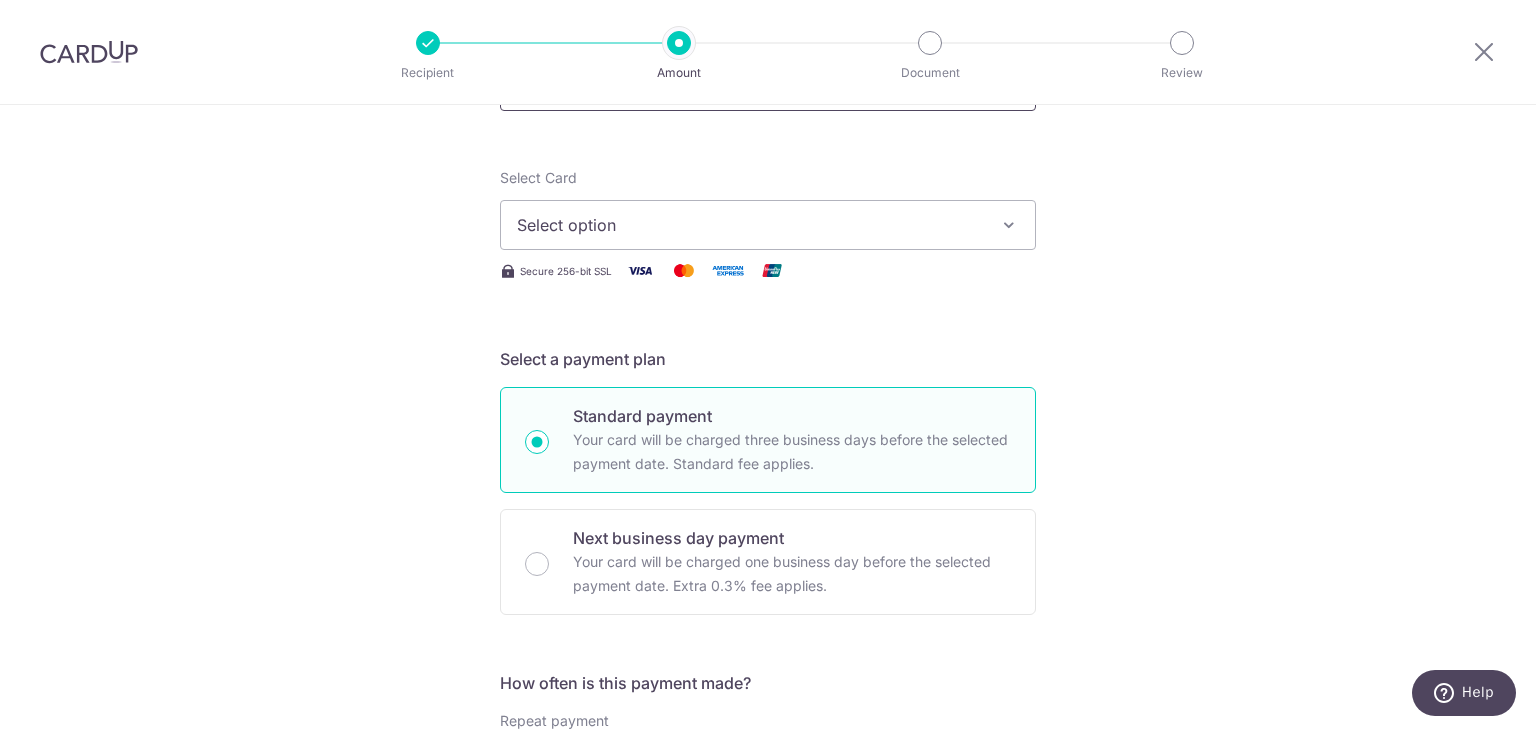 scroll, scrollTop: 210, scrollLeft: 0, axis: vertical 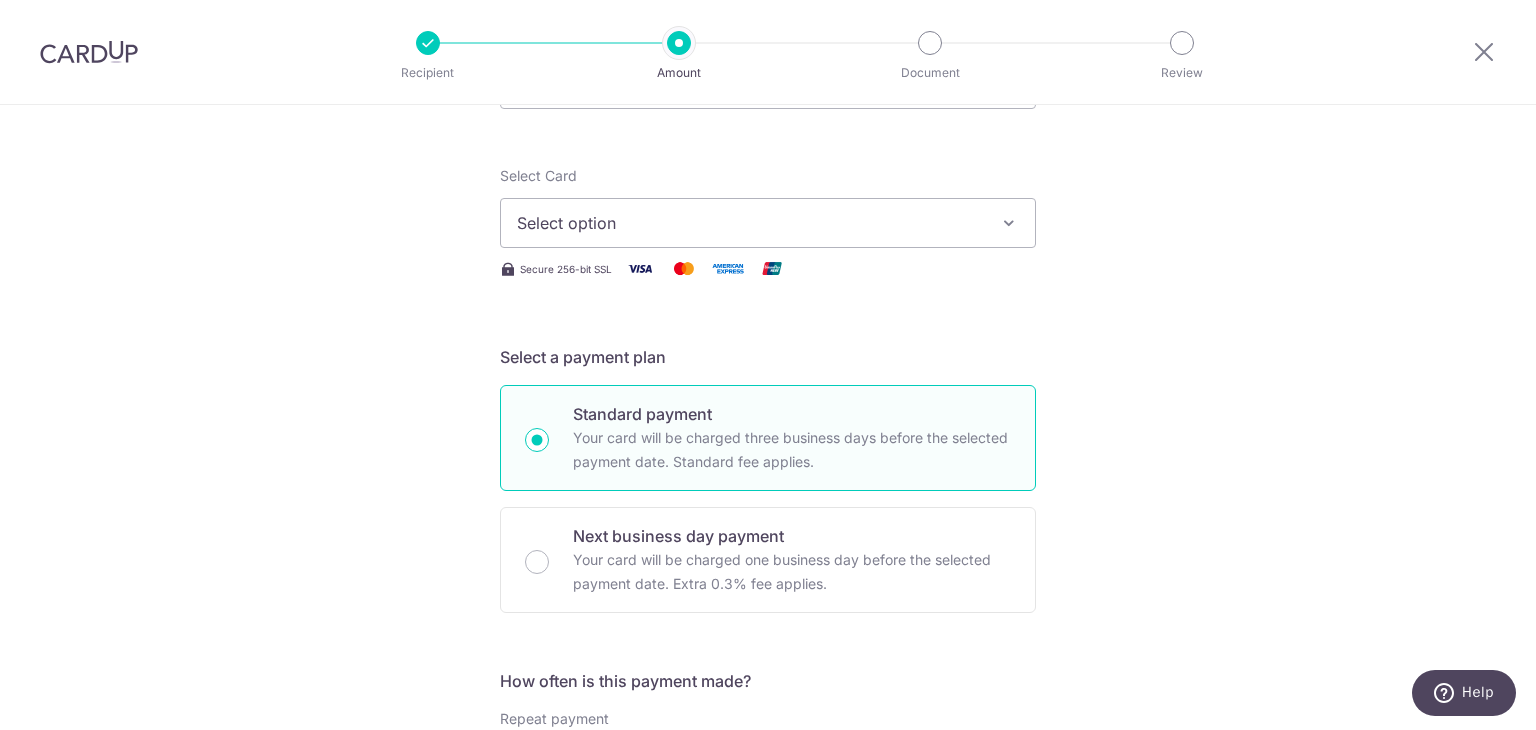 type on "500.00" 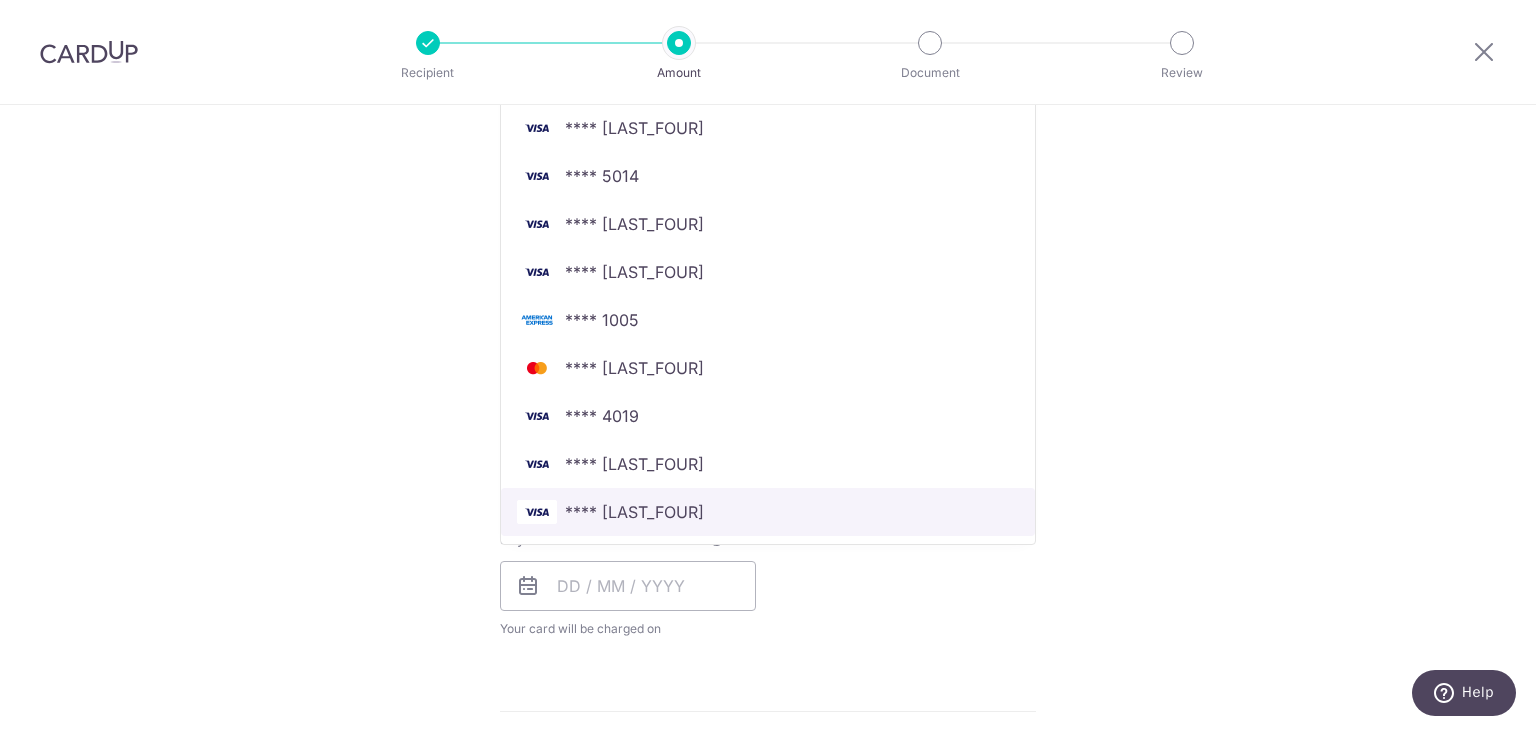 click on "**** 9389" at bounding box center (768, 512) 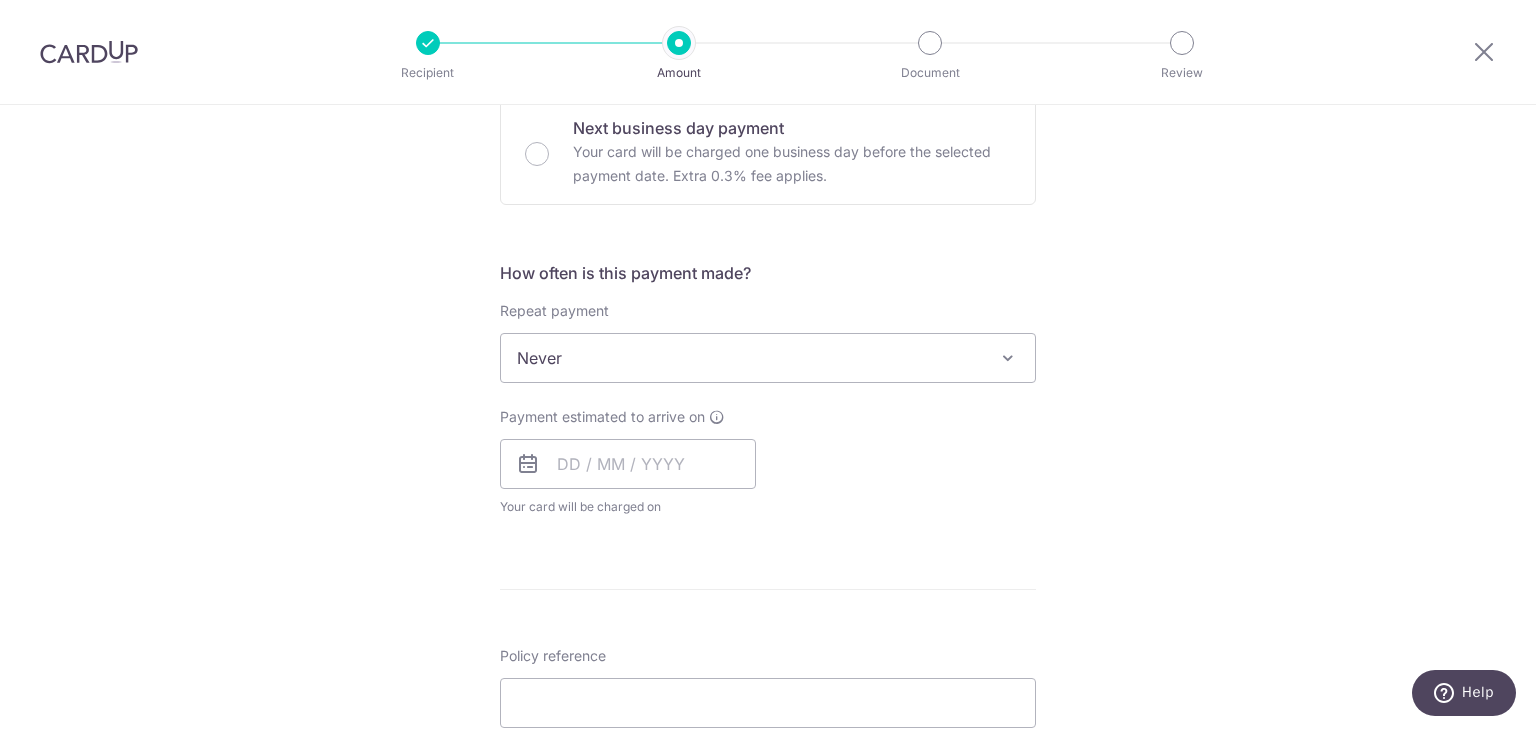 scroll, scrollTop: 624, scrollLeft: 0, axis: vertical 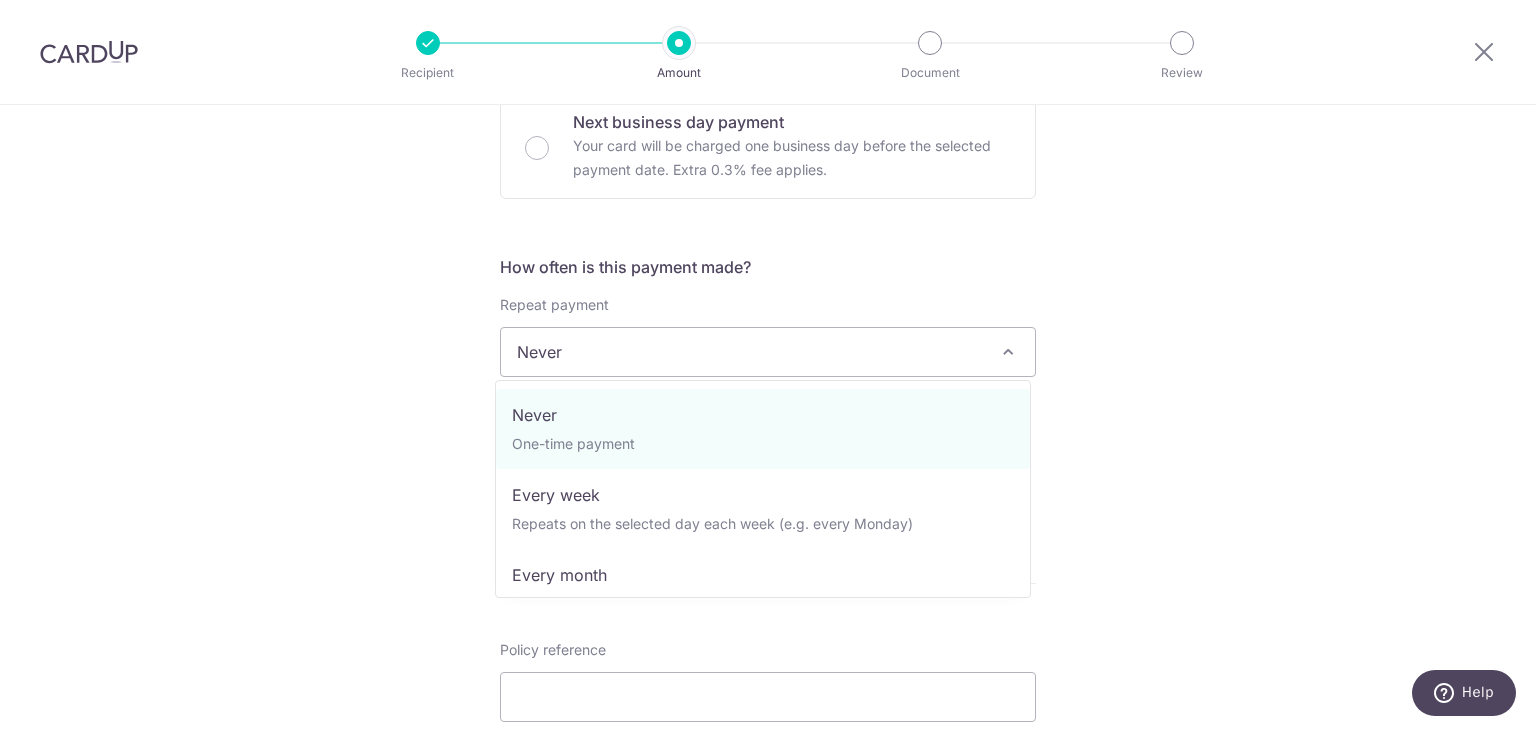 click on "Never" at bounding box center (768, 352) 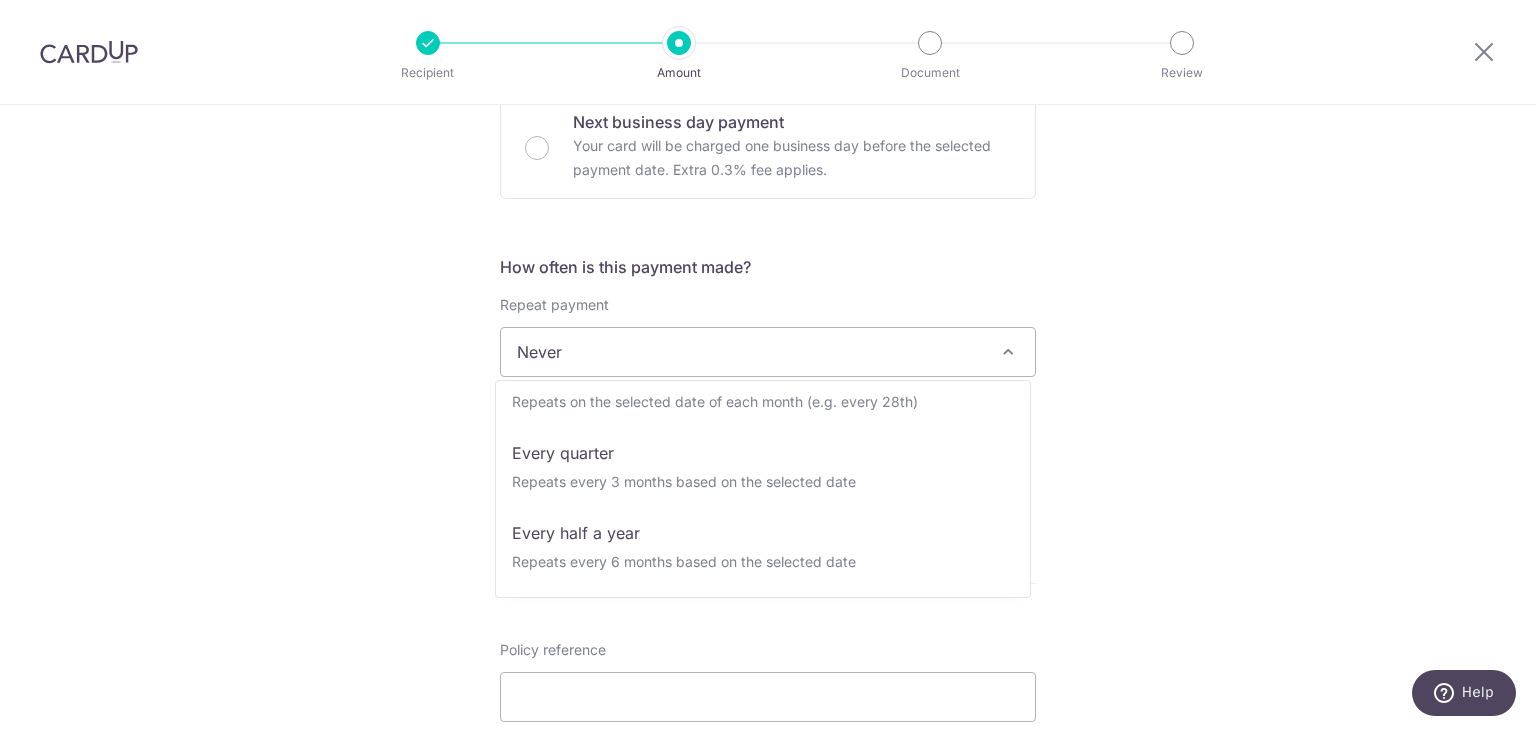 scroll, scrollTop: 280, scrollLeft: 0, axis: vertical 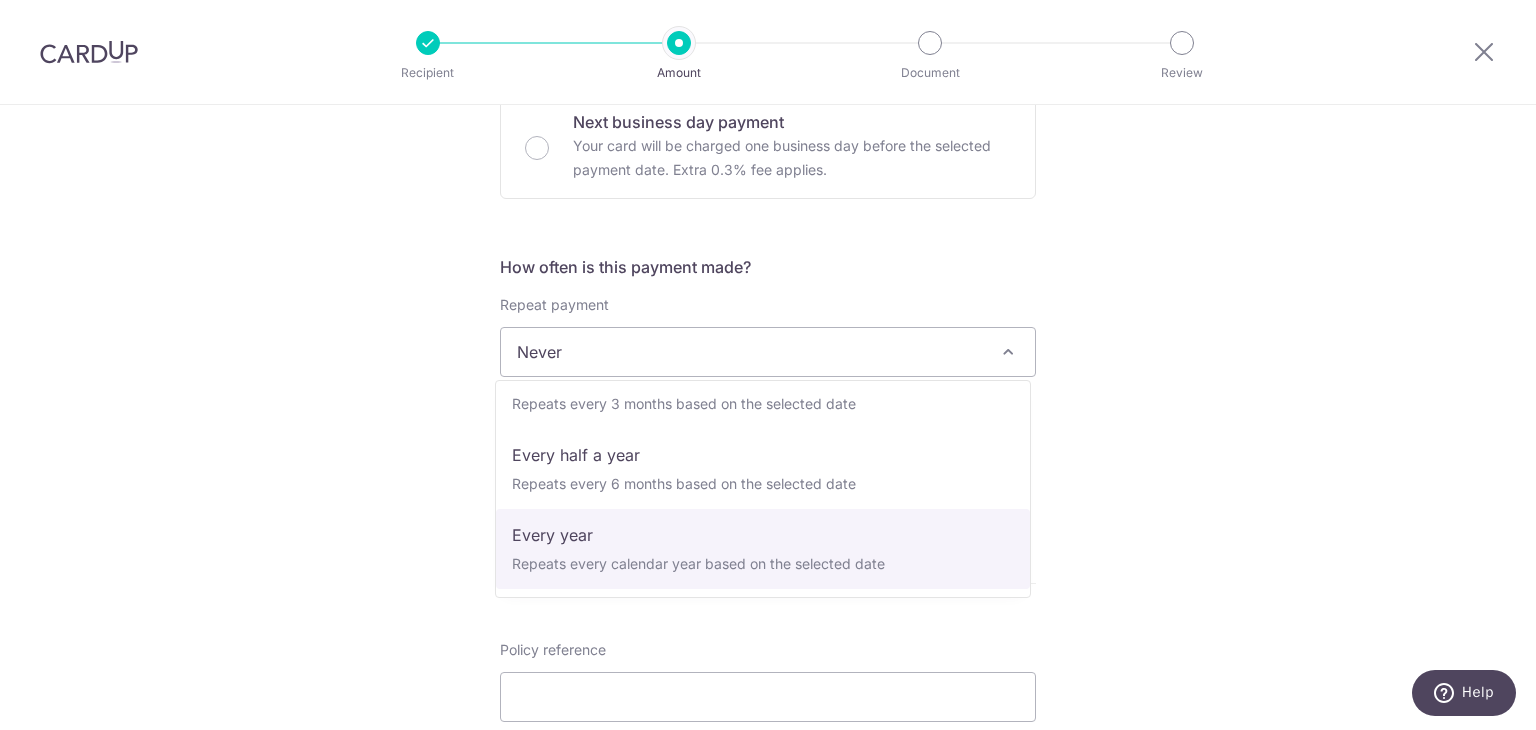 select on "6" 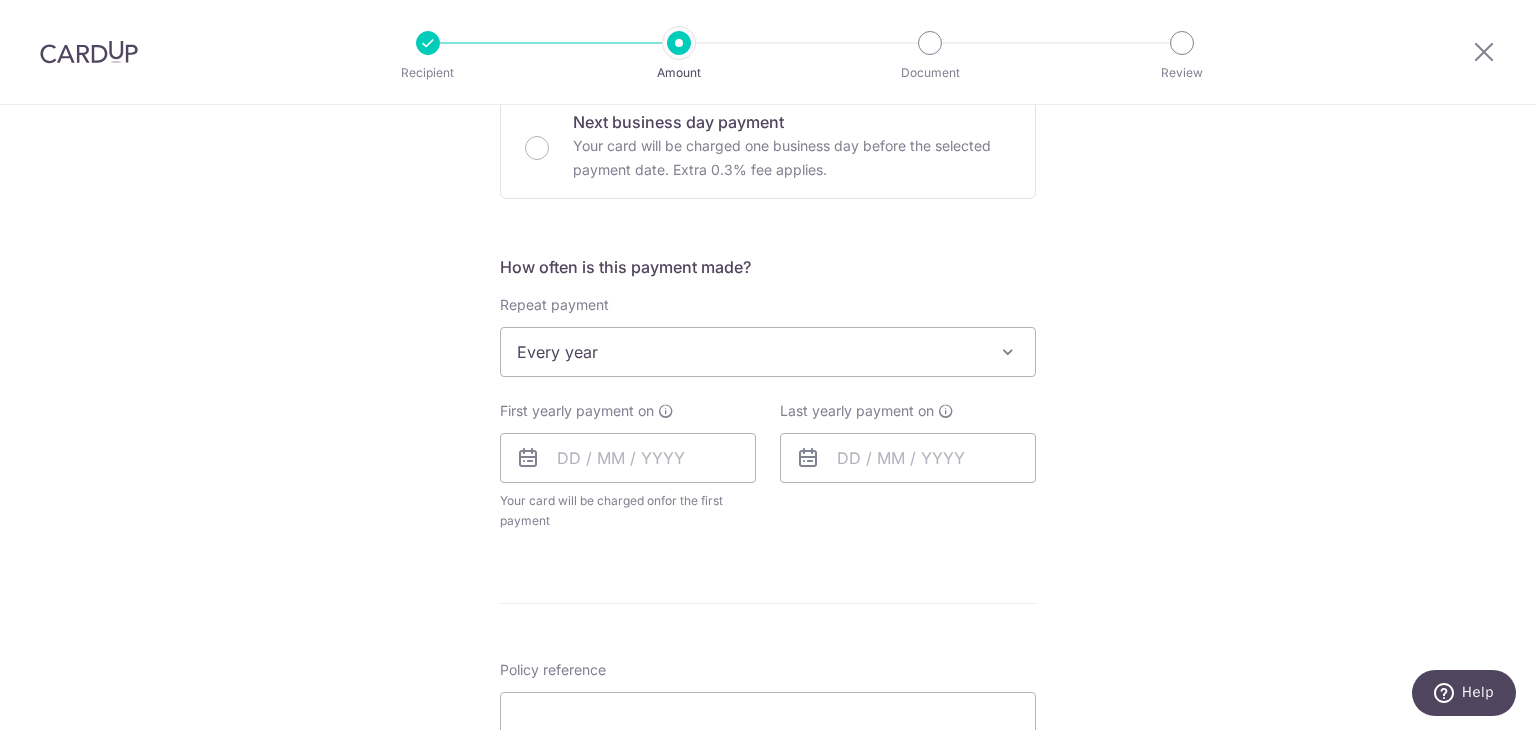 click on "Last yearly payment on" at bounding box center [908, 466] 